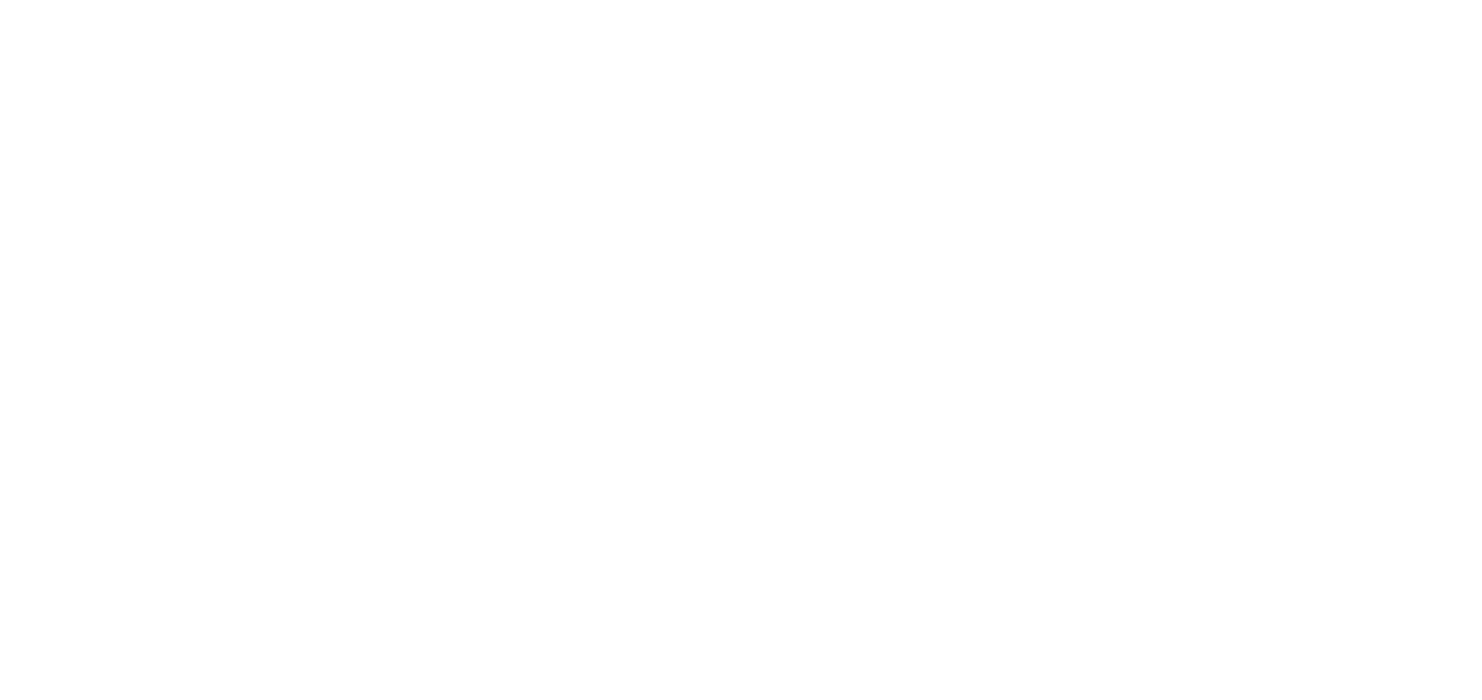 scroll, scrollTop: 0, scrollLeft: 0, axis: both 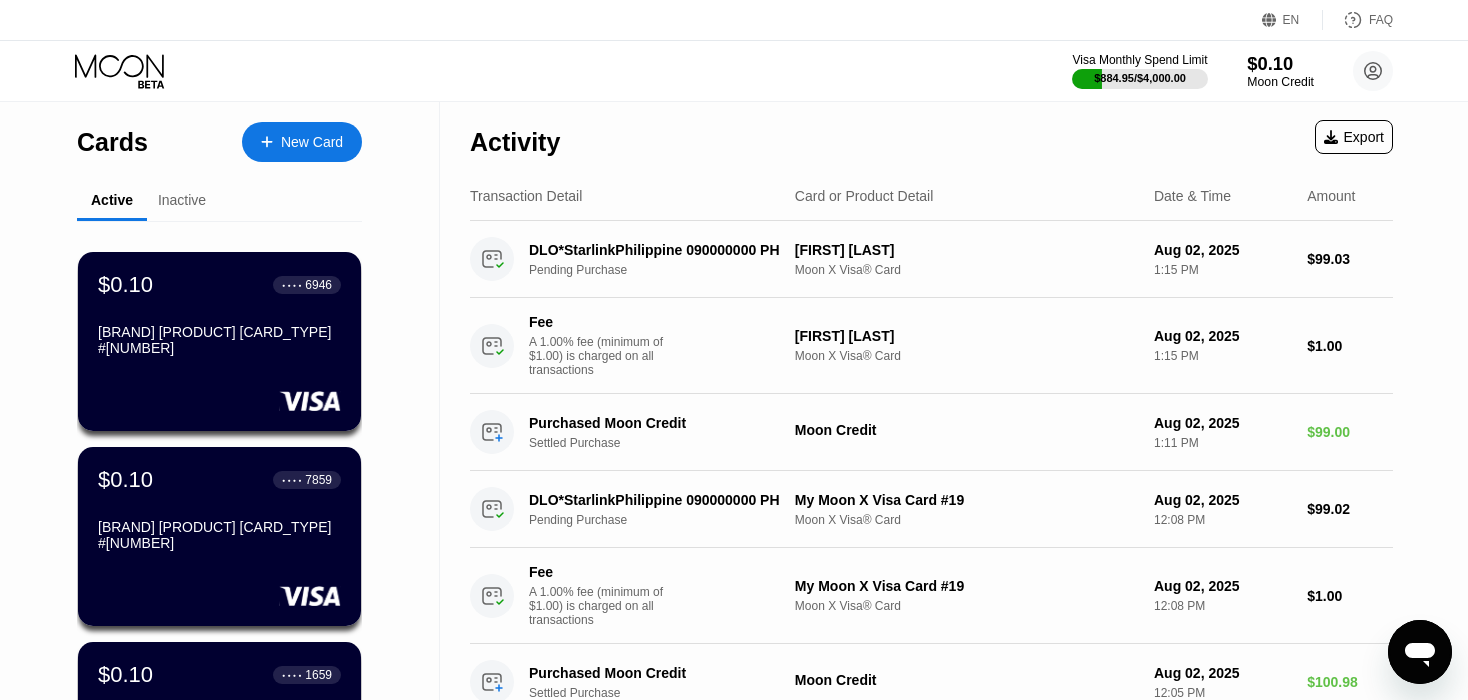 click on "Moon Credit" at bounding box center (1280, 82) 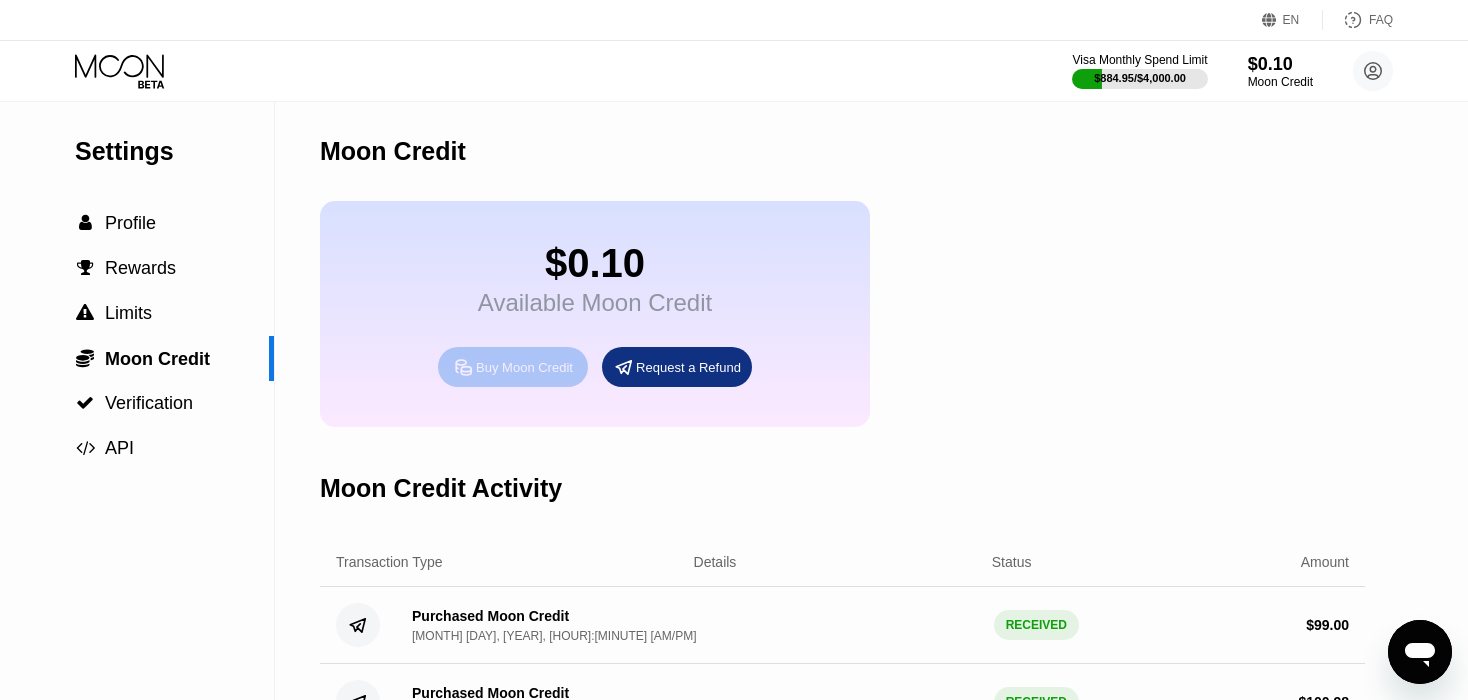 click on "Buy Moon Credit" at bounding box center (524, 367) 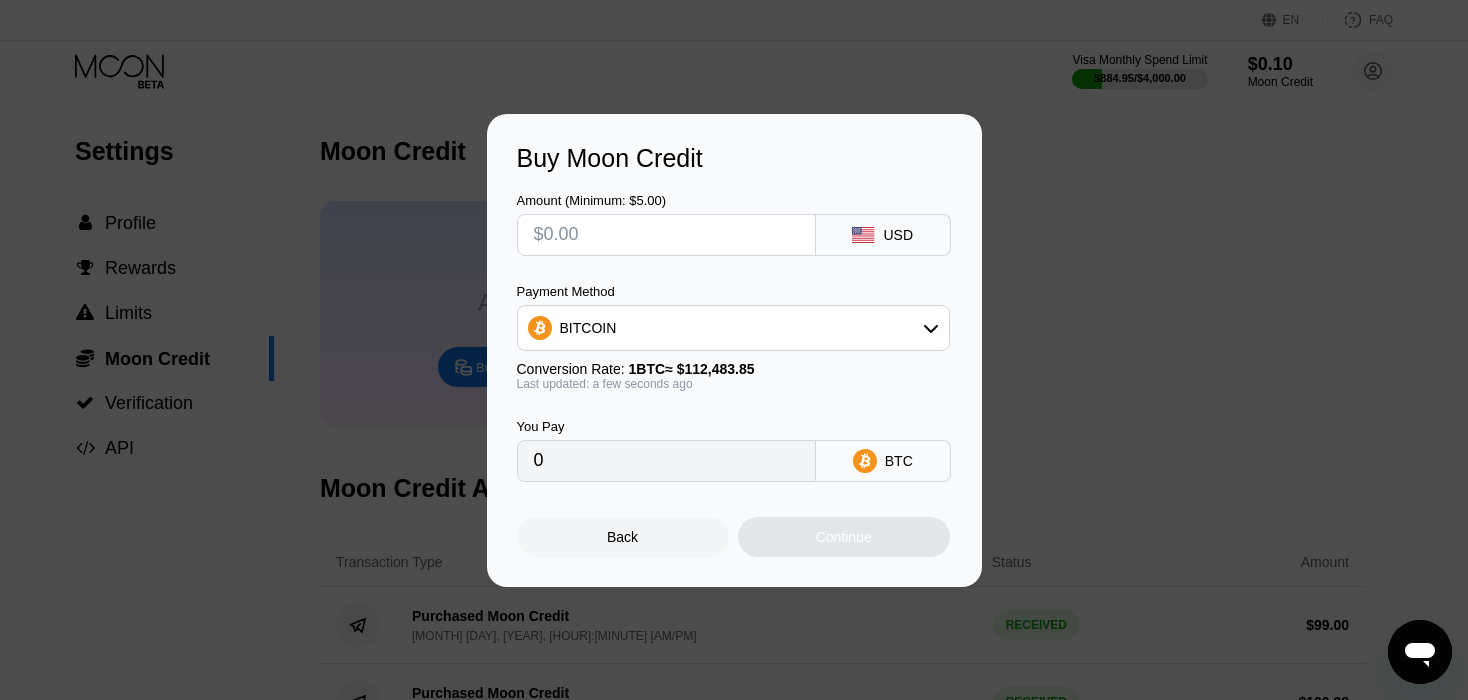 click at bounding box center [666, 235] 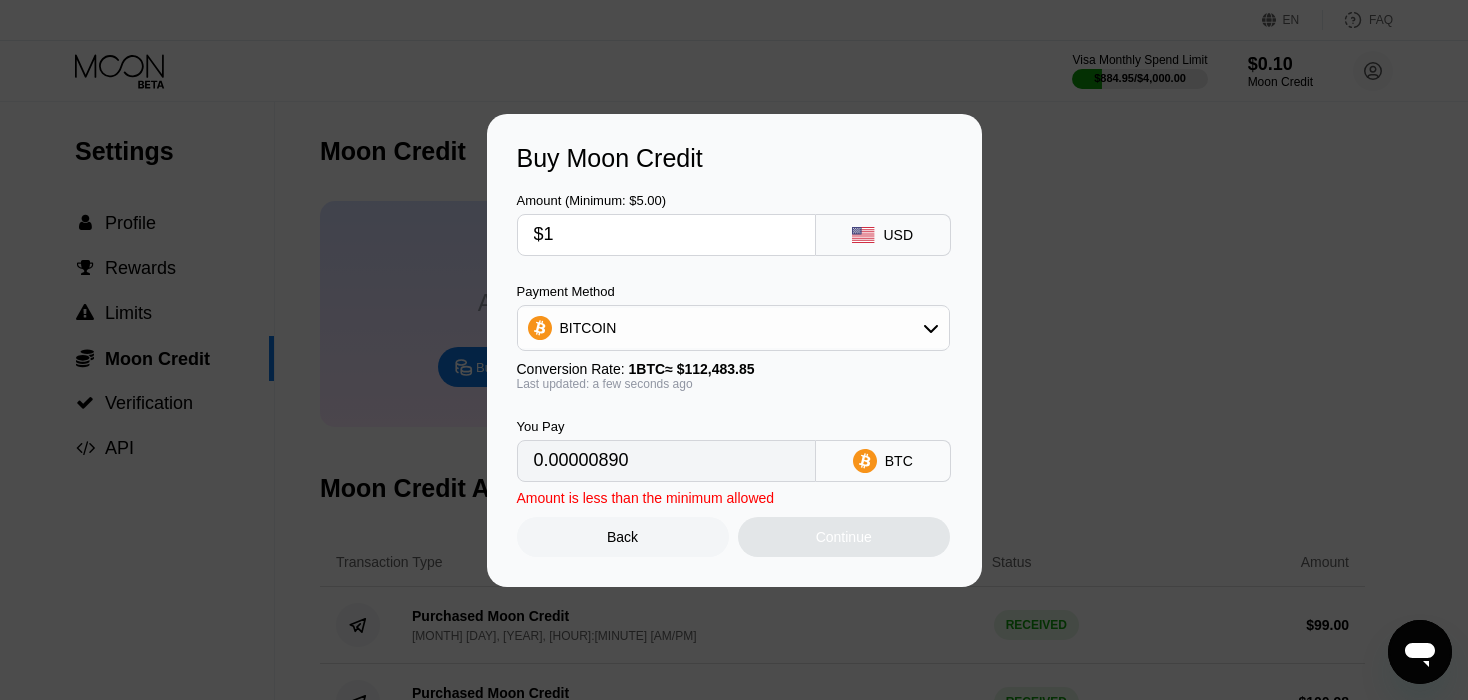 type on "0.00000890" 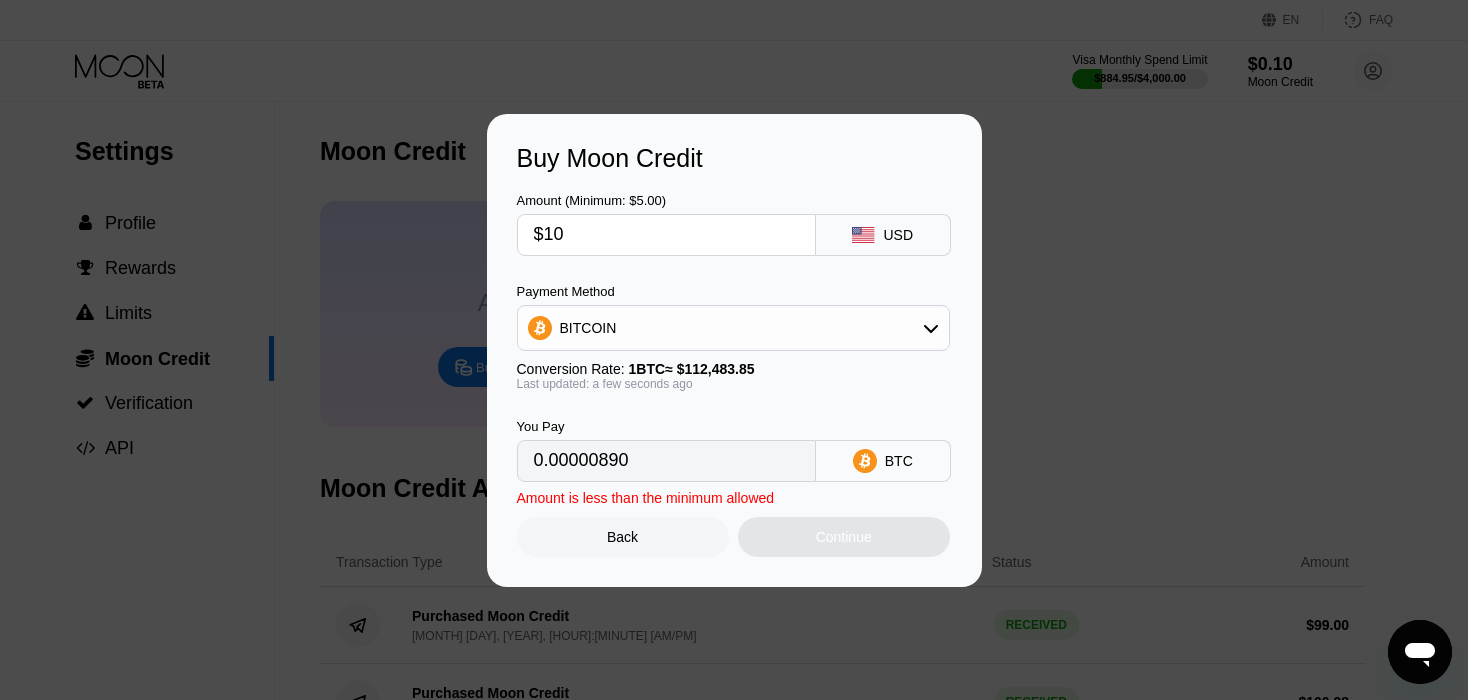type on "0.00008891" 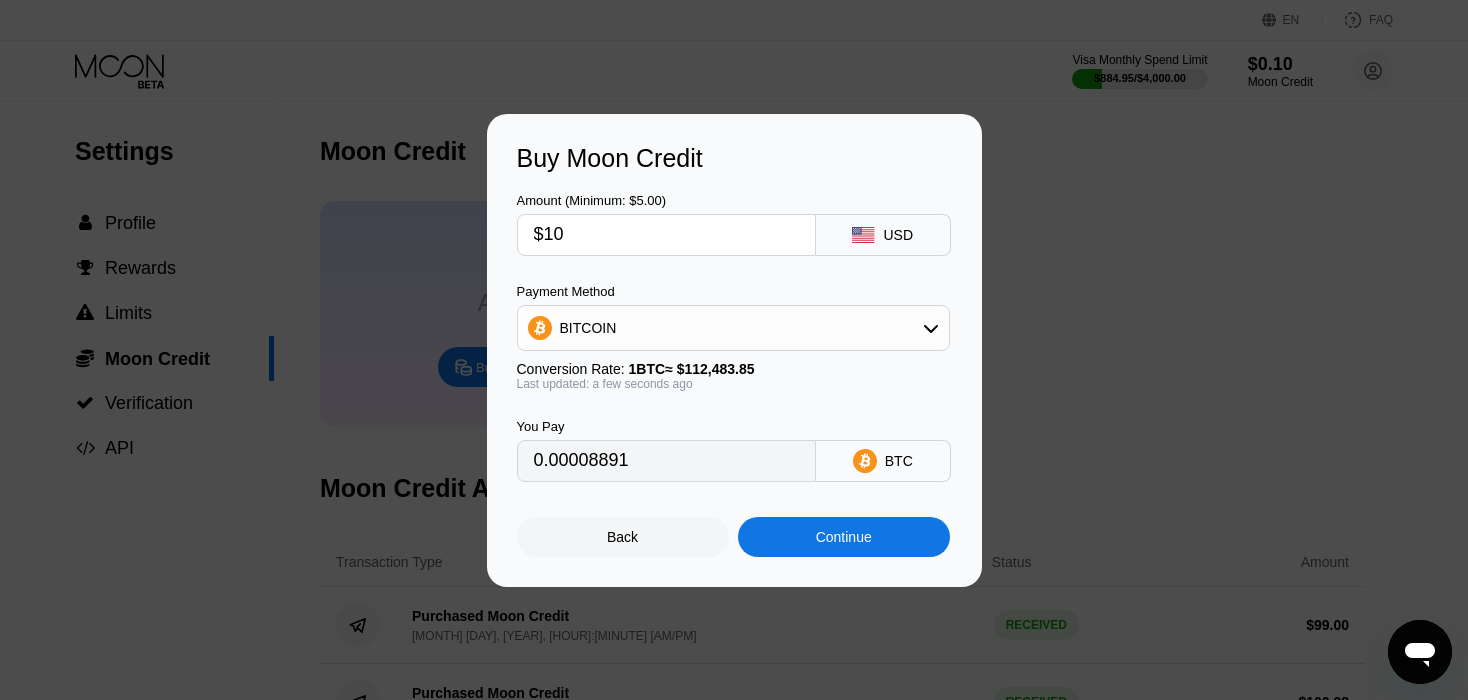 type on "$100" 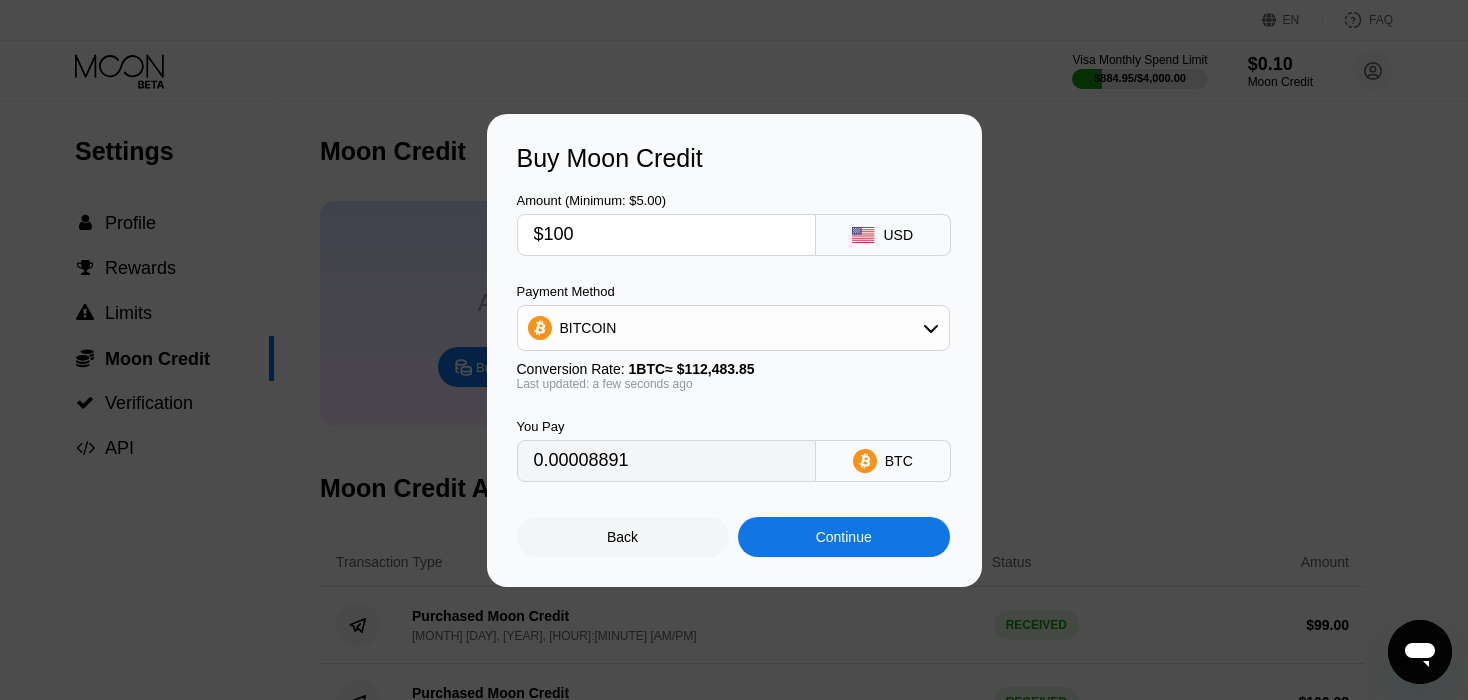 type on "0.00088902" 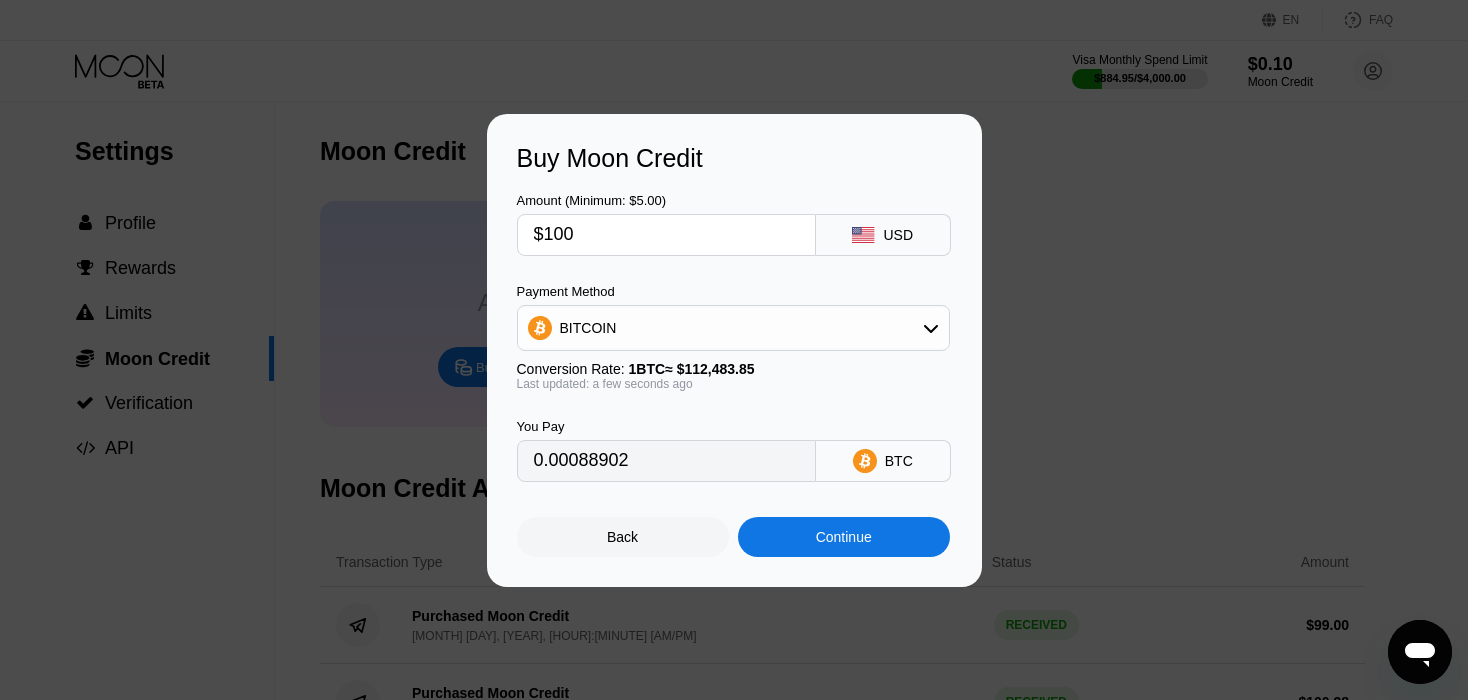 type on "$100" 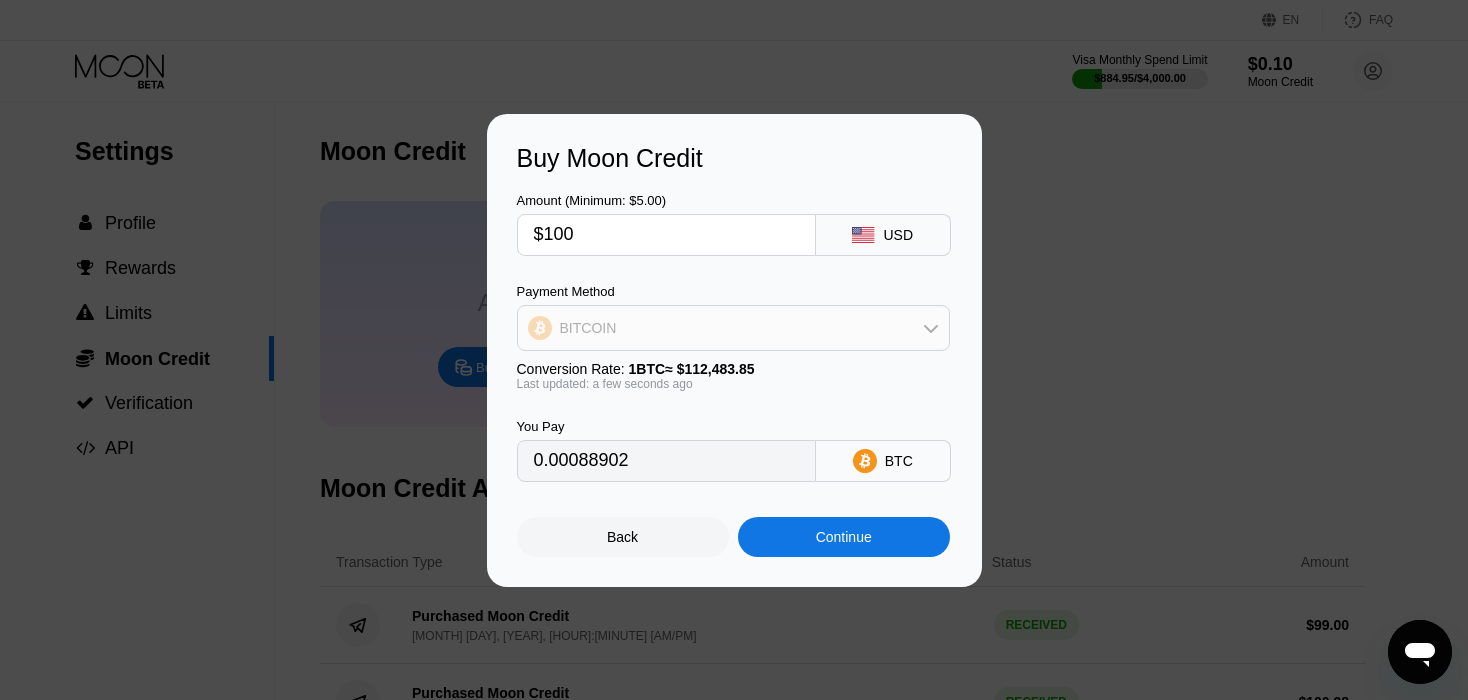 click on "BITCOIN" at bounding box center (733, 328) 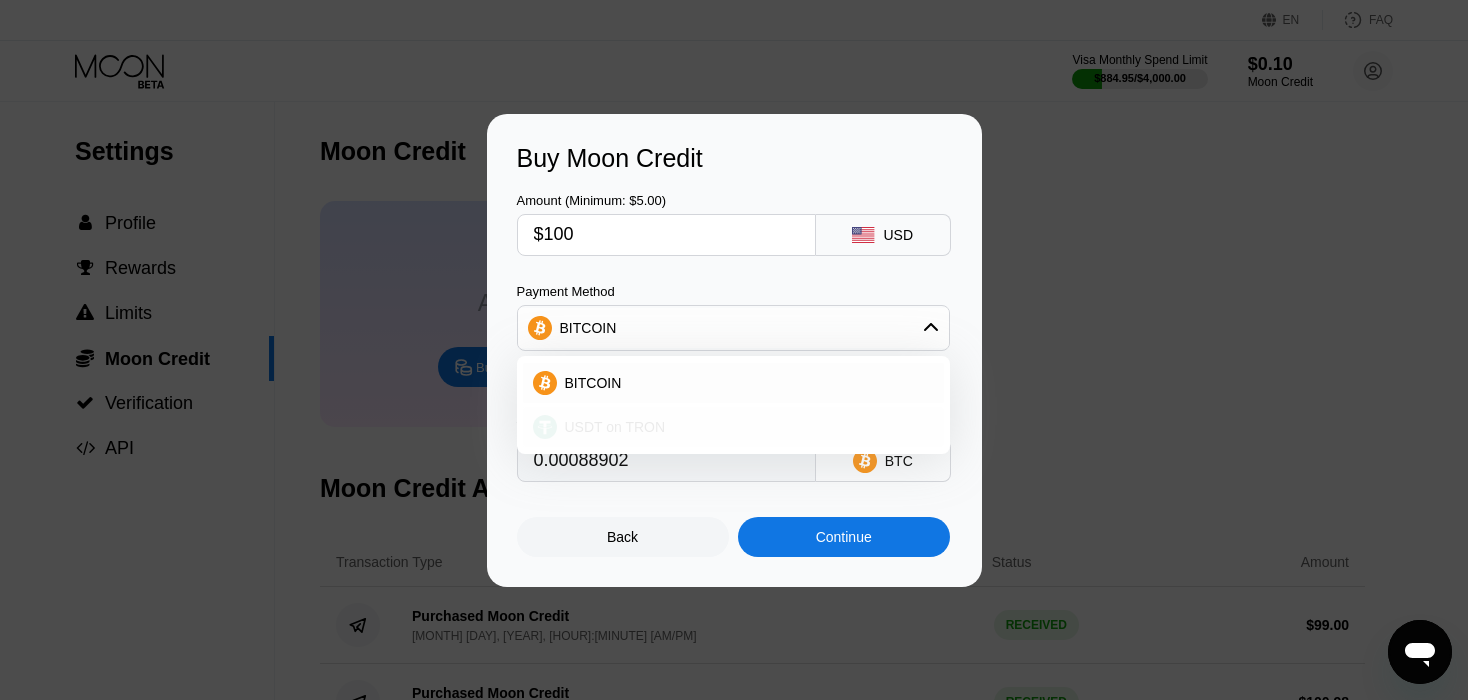 click on "USDT on TRON" at bounding box center [745, 427] 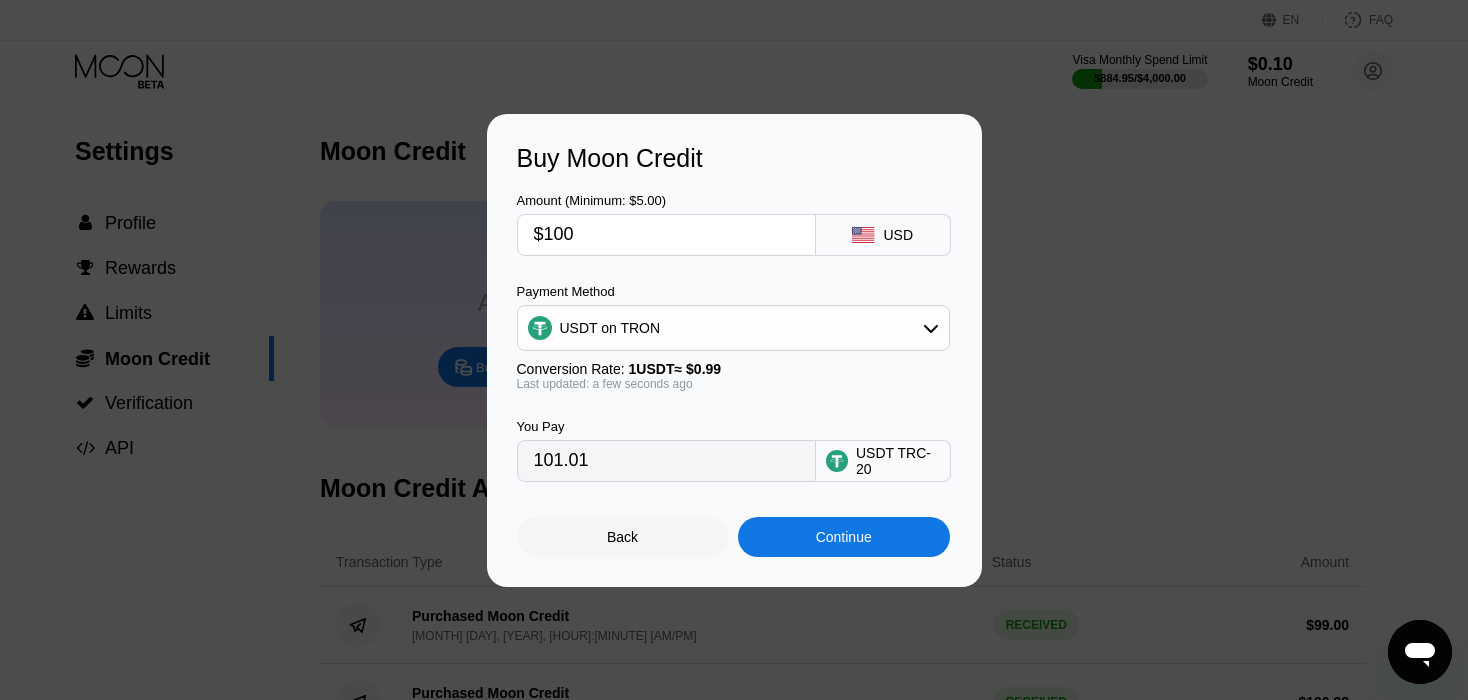 click on "$100" at bounding box center [666, 235] 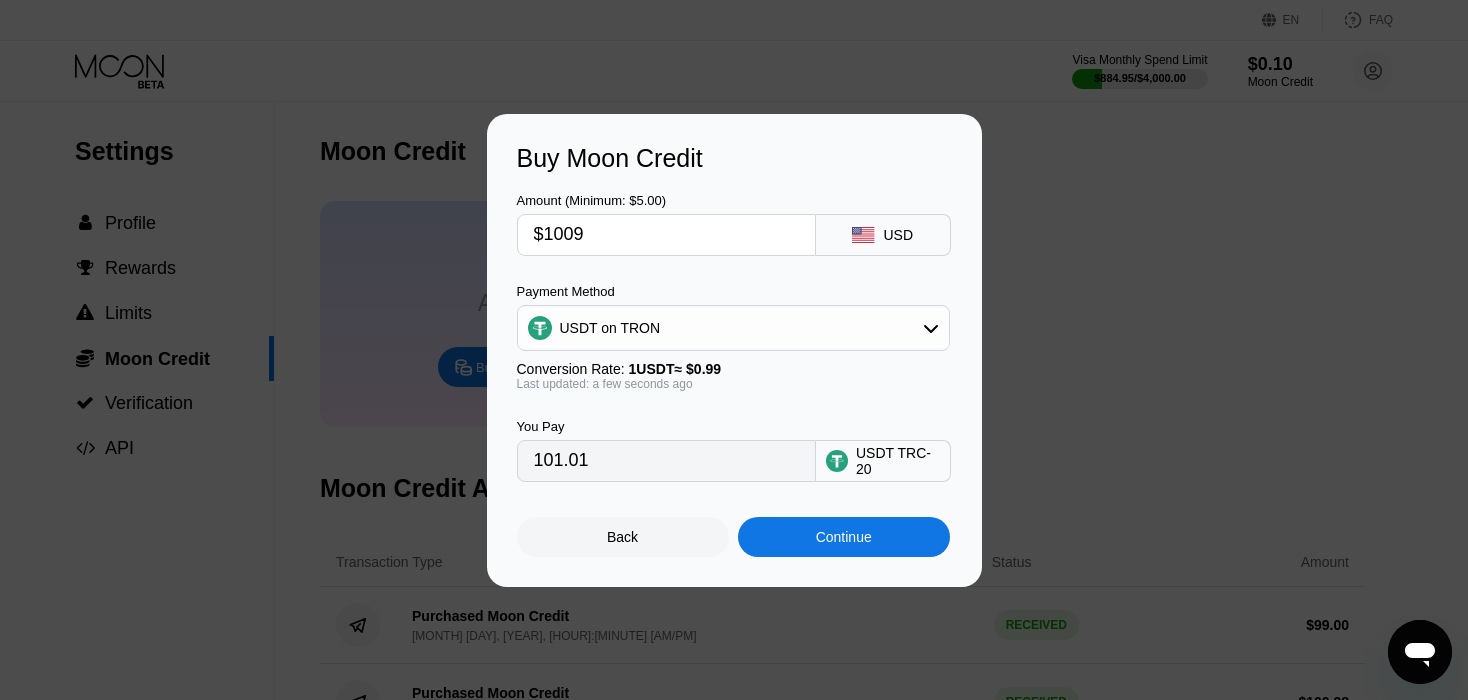 type on "1019.19" 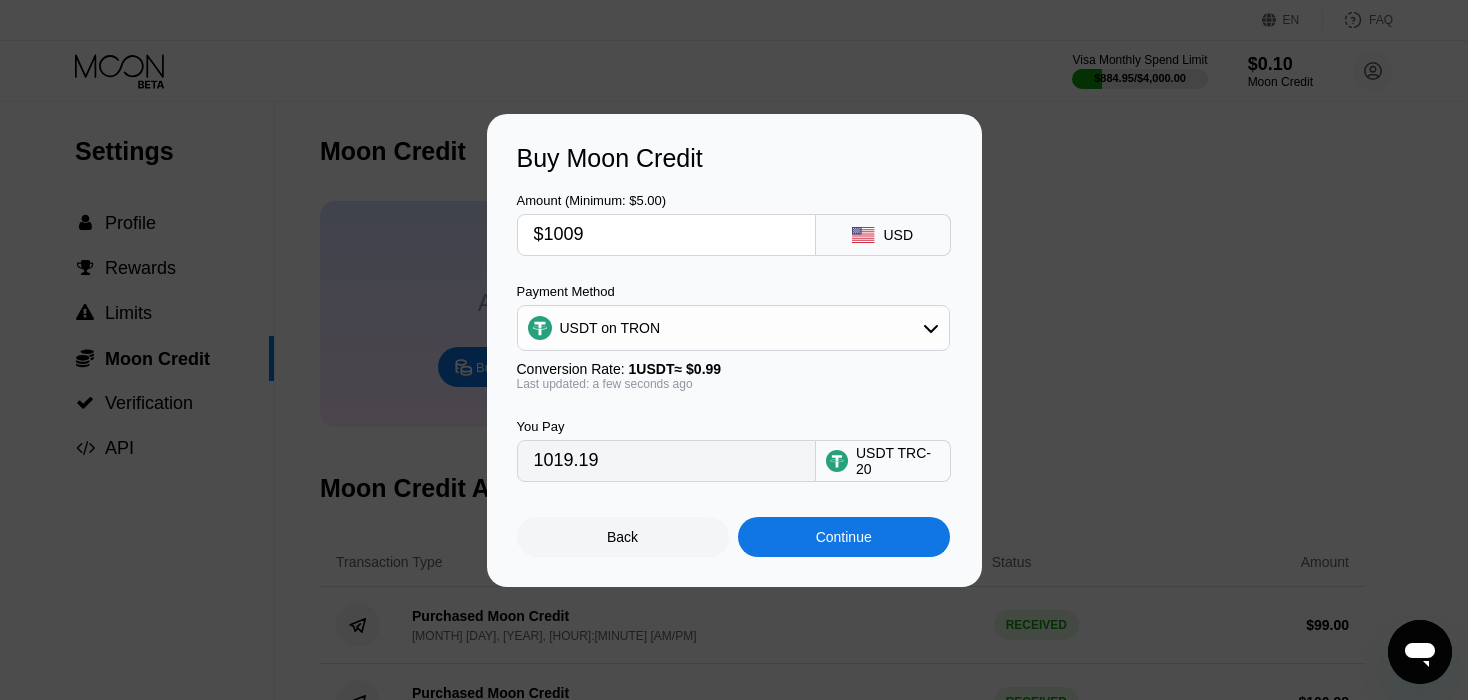 type on "$10098" 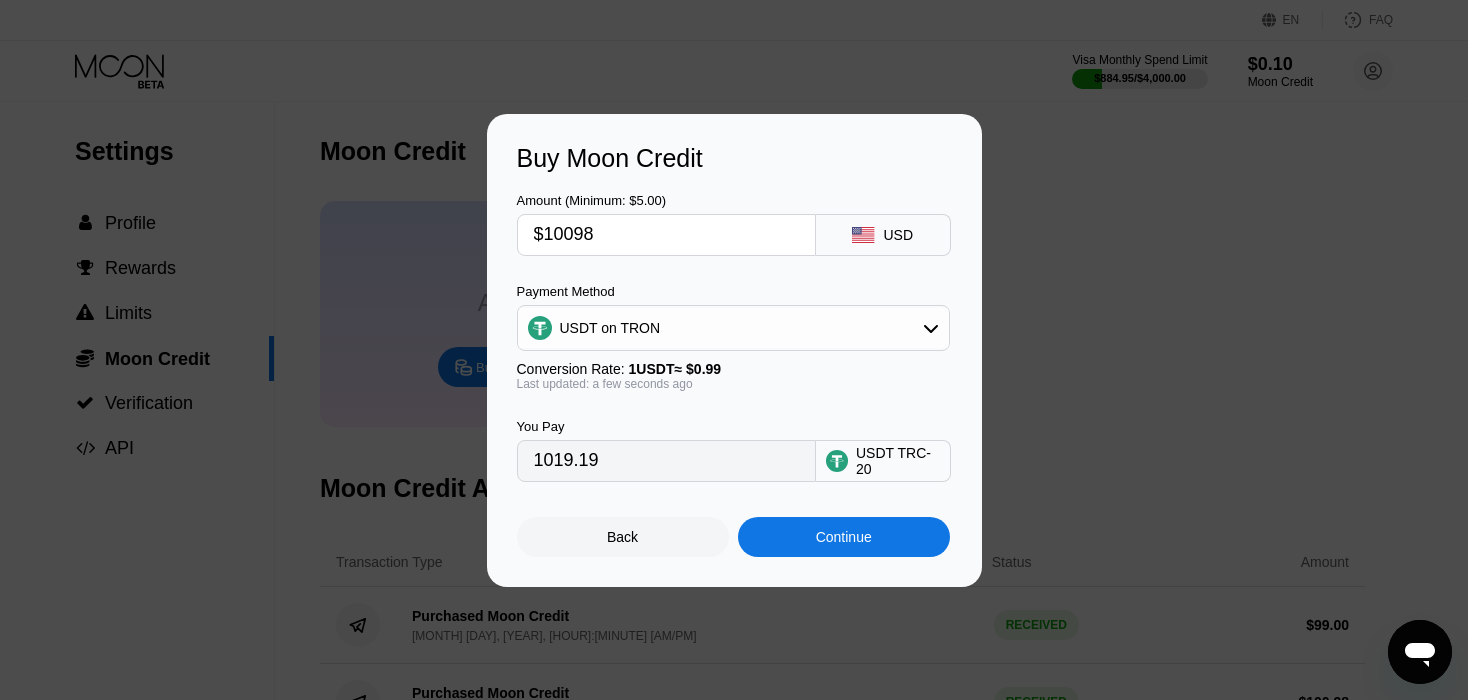 type on "10200.00" 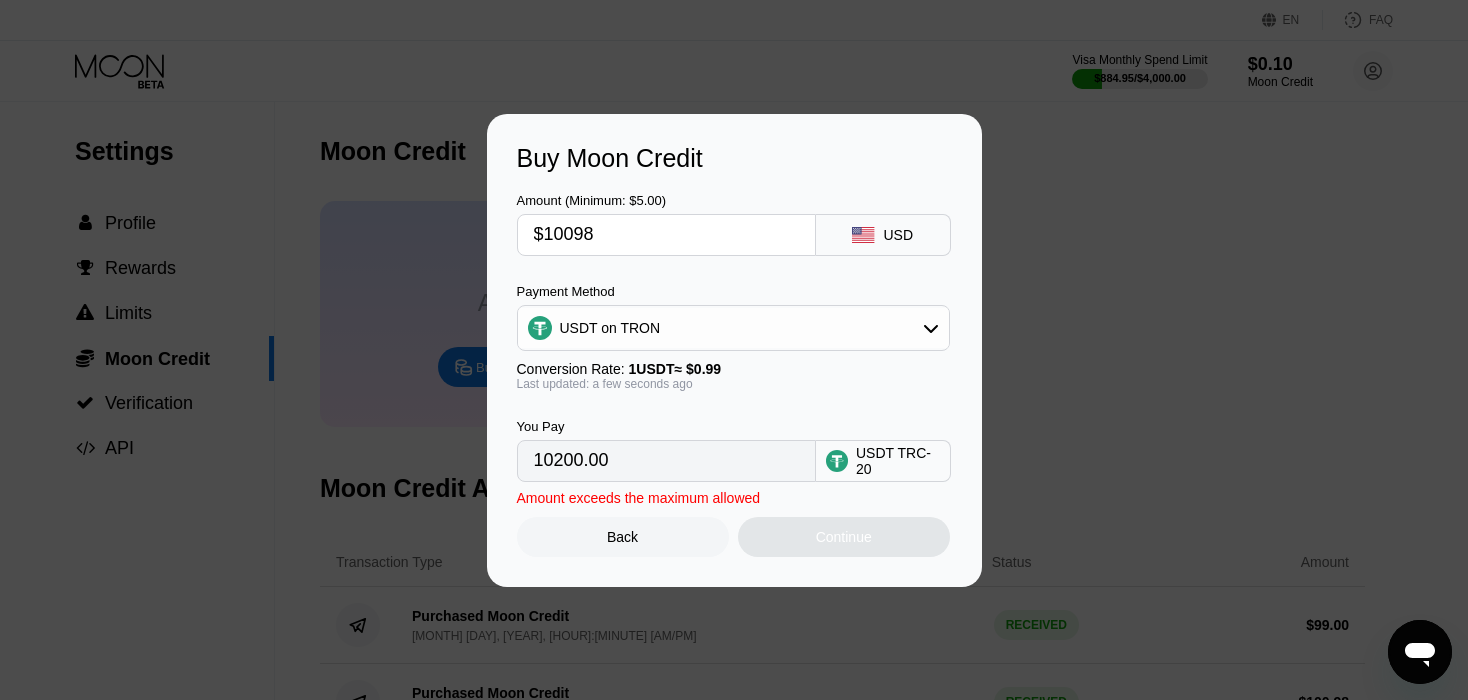 type on "$1009" 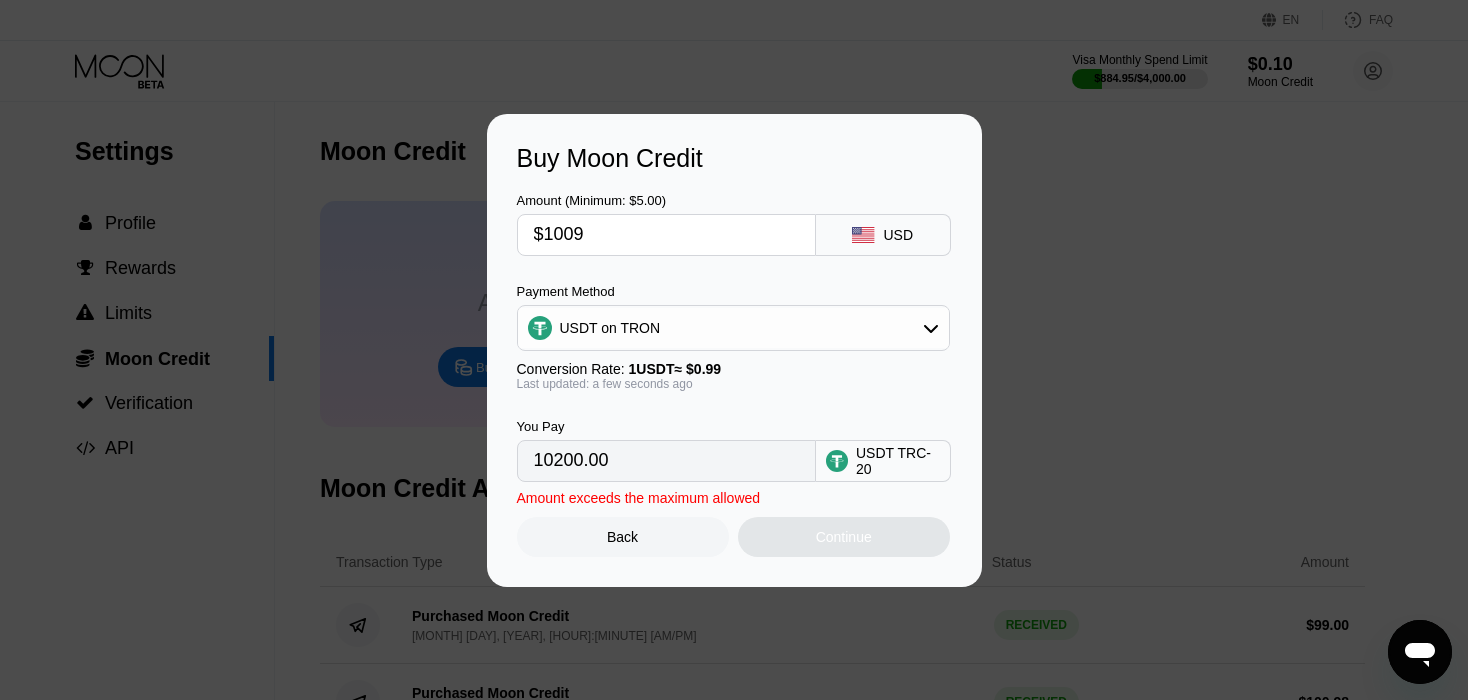 type on "1019.19" 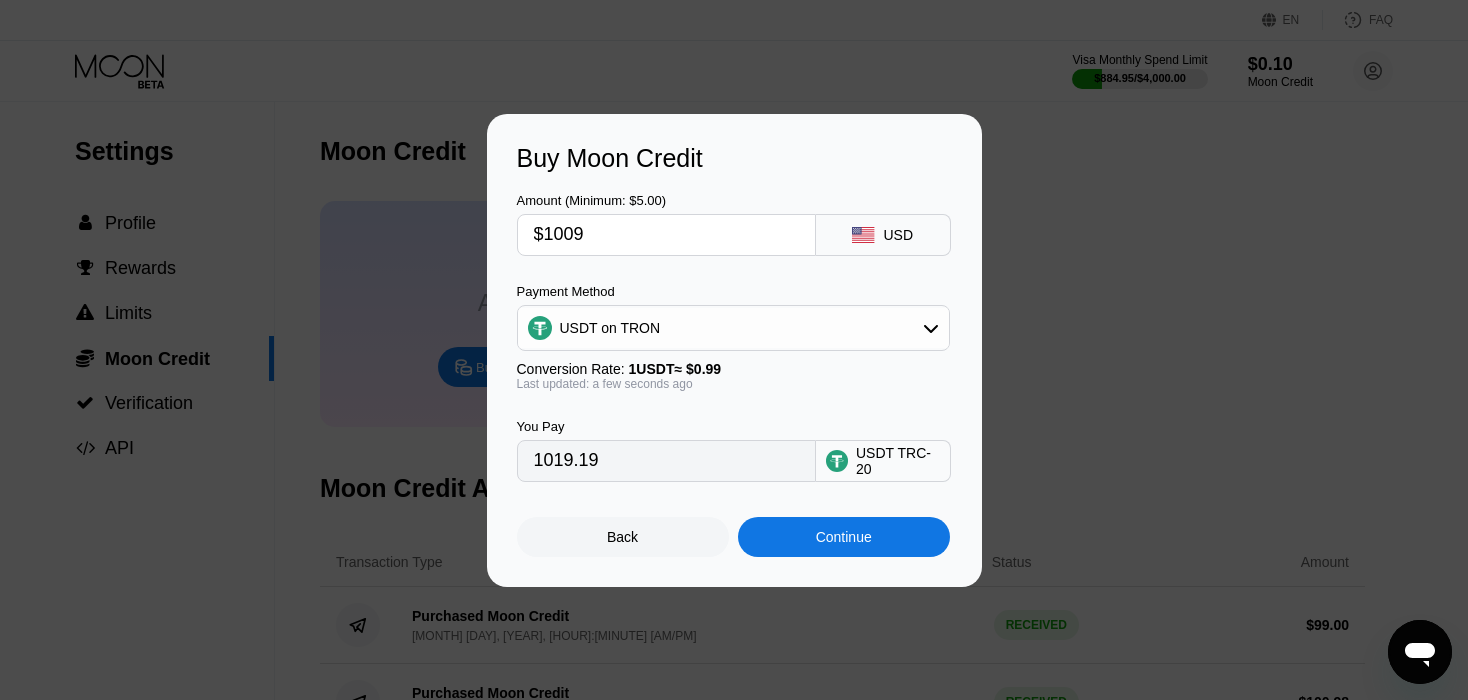 type on "$100" 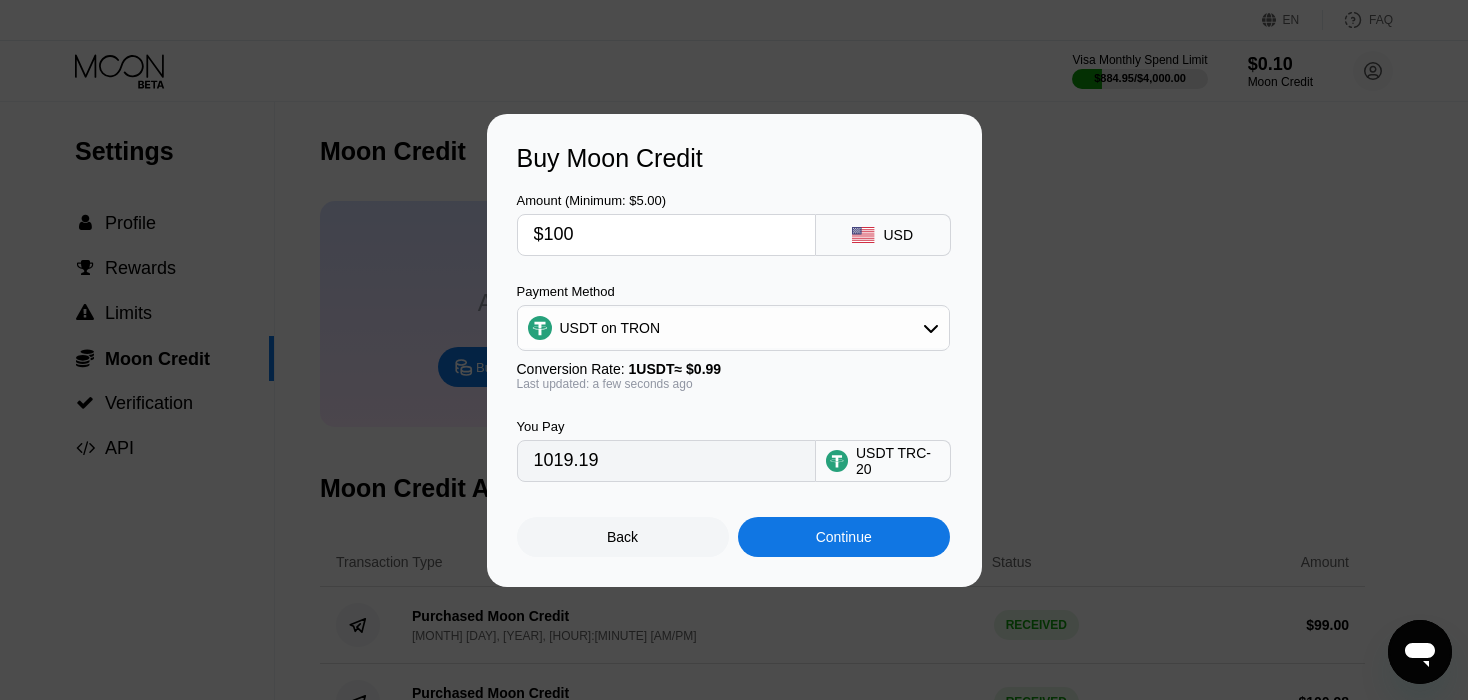type on "101.01" 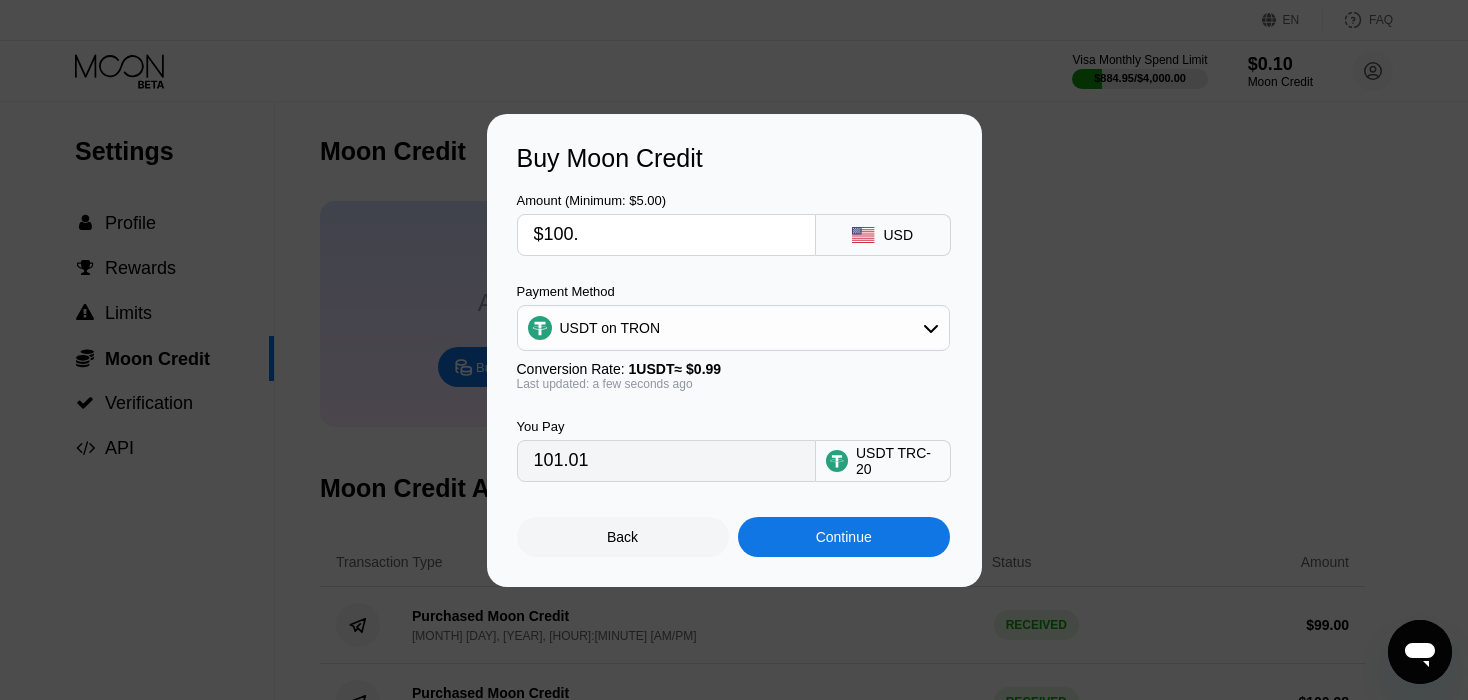 type on "$100.9" 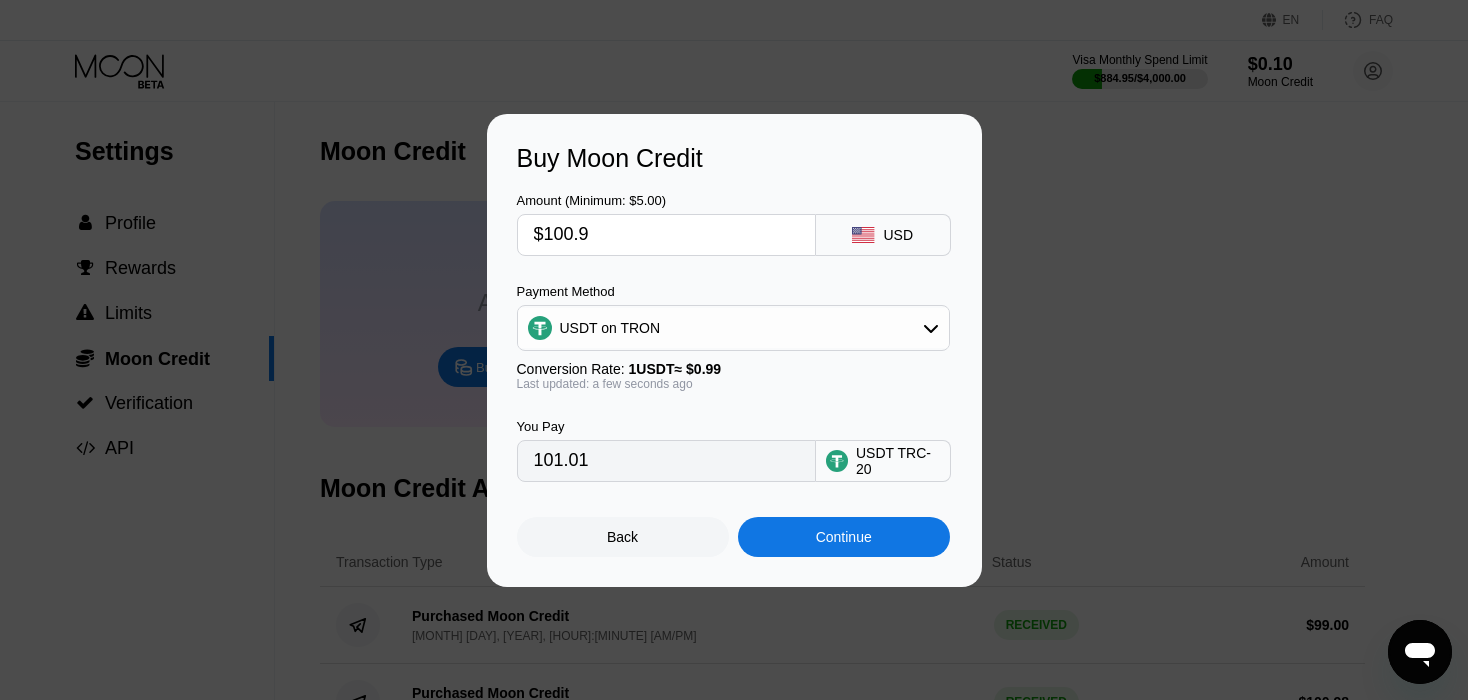 type on "101.92" 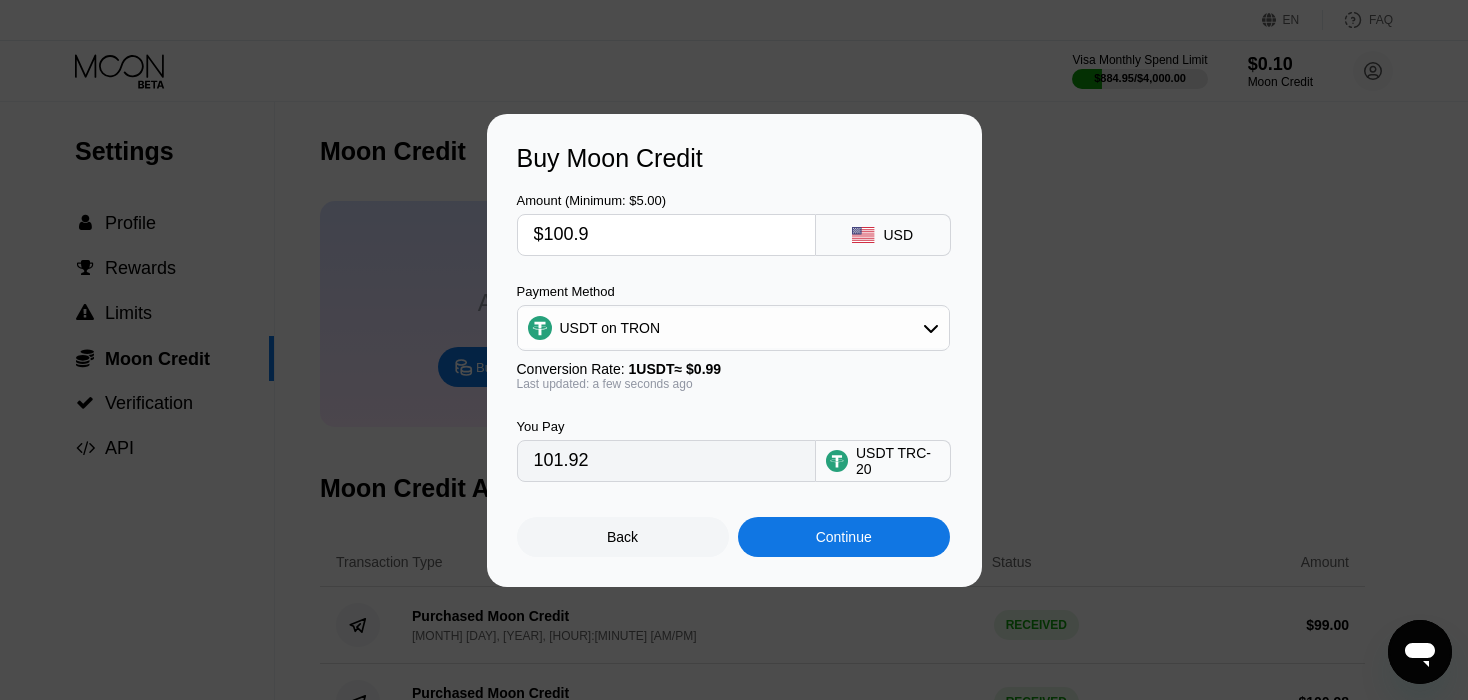 type on "$100.97" 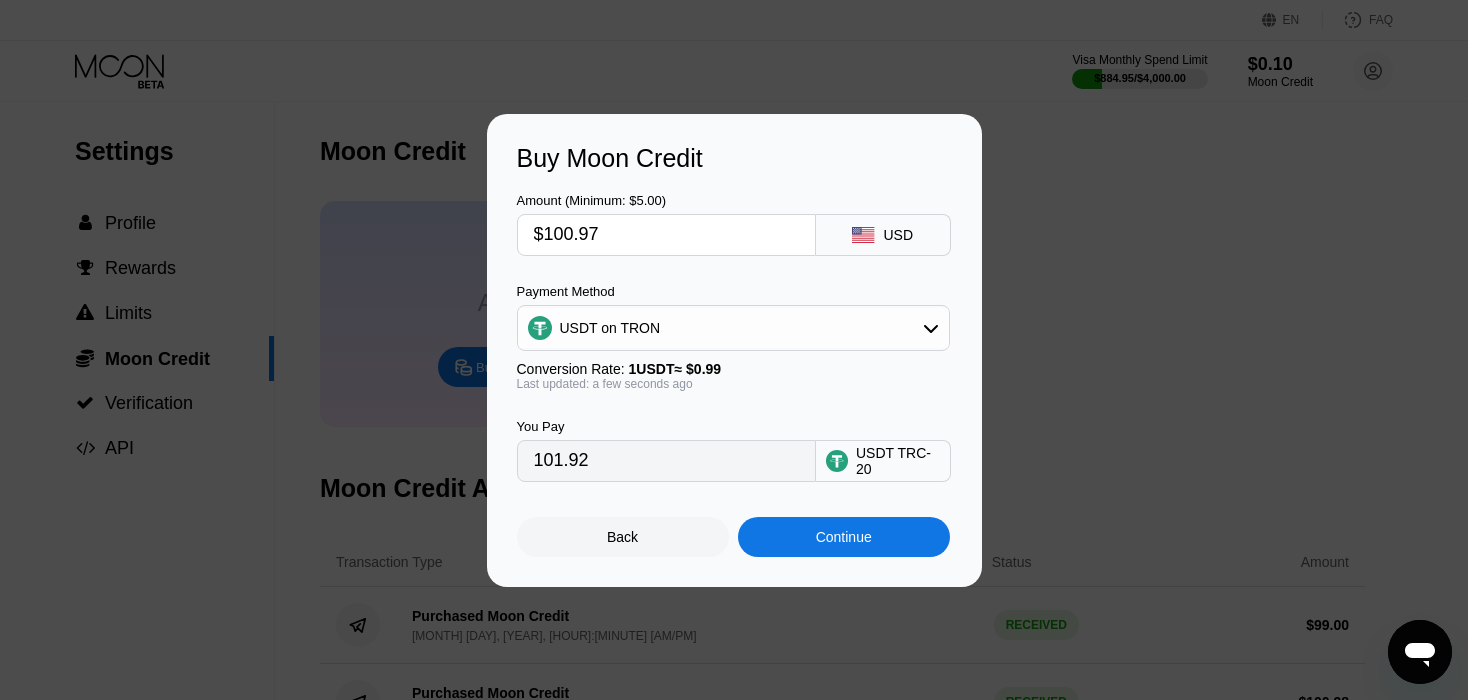 type on "101.99" 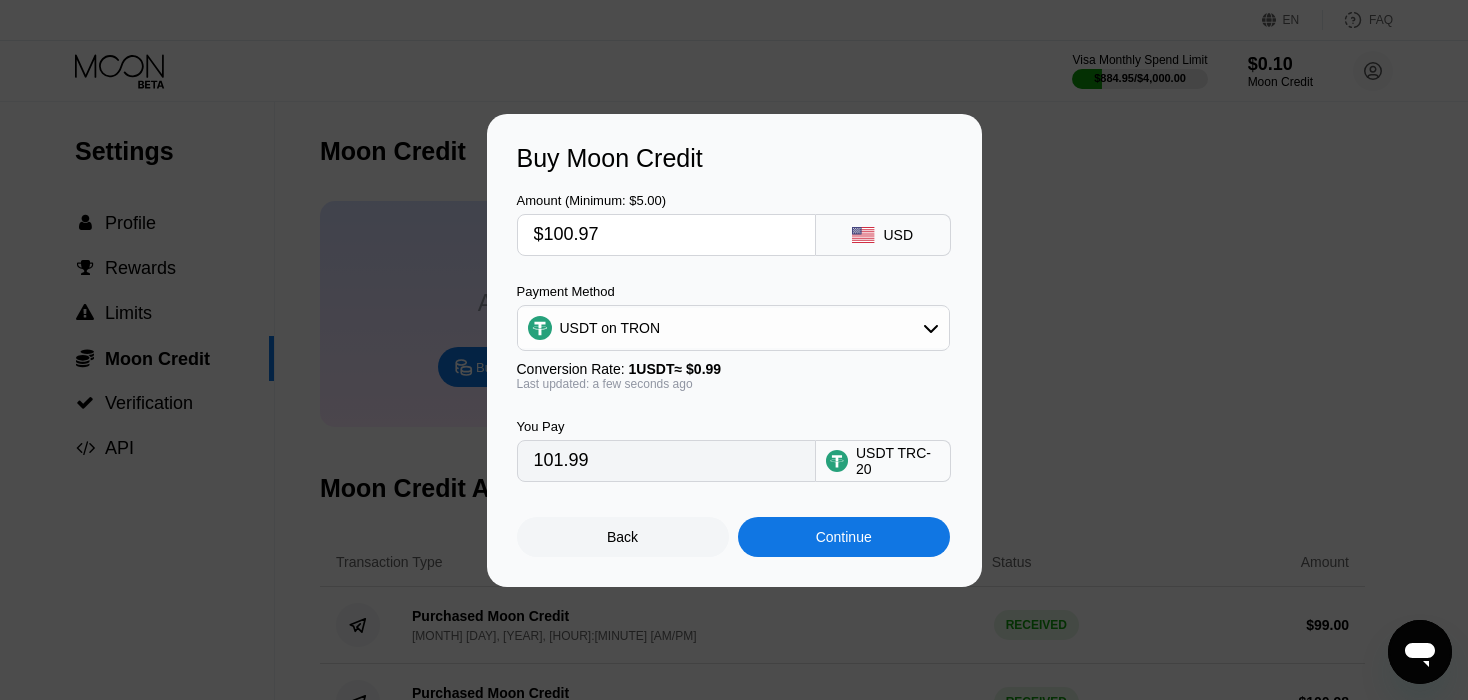type on "$100.9" 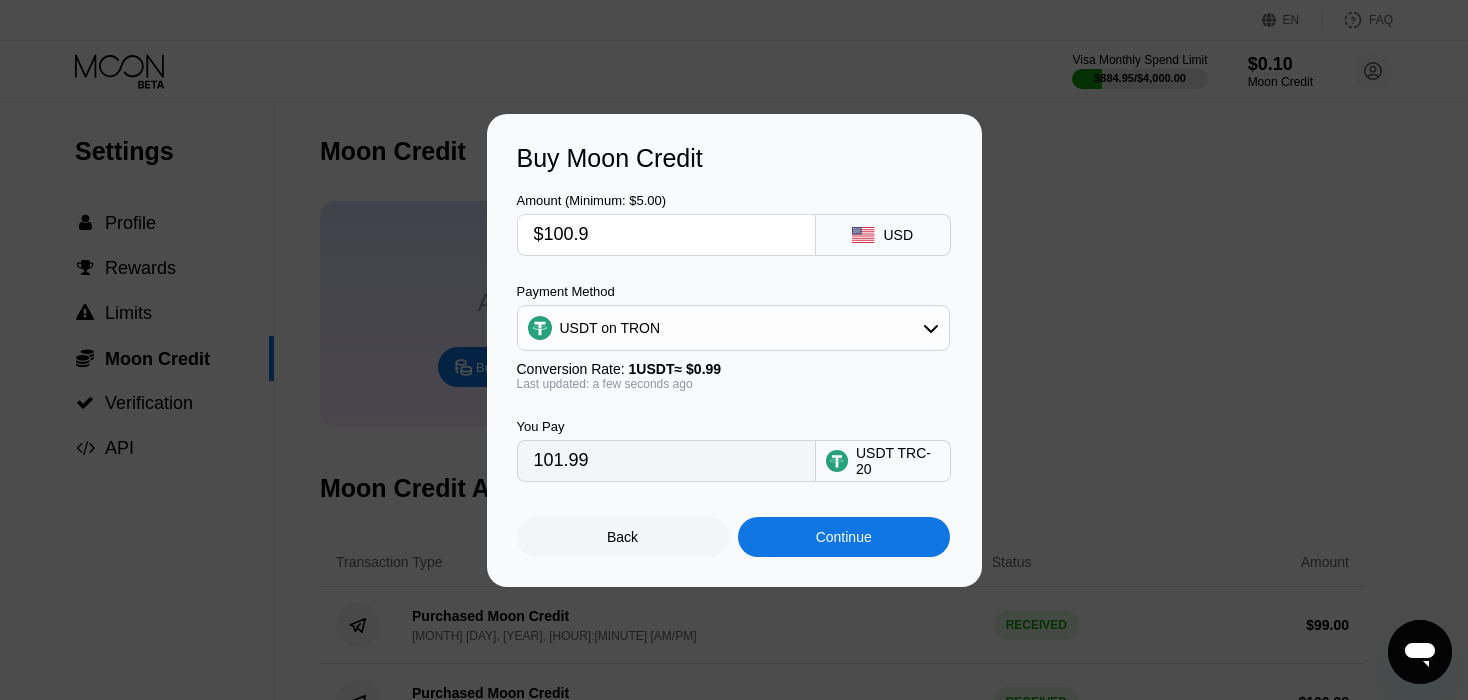 type on "101.92" 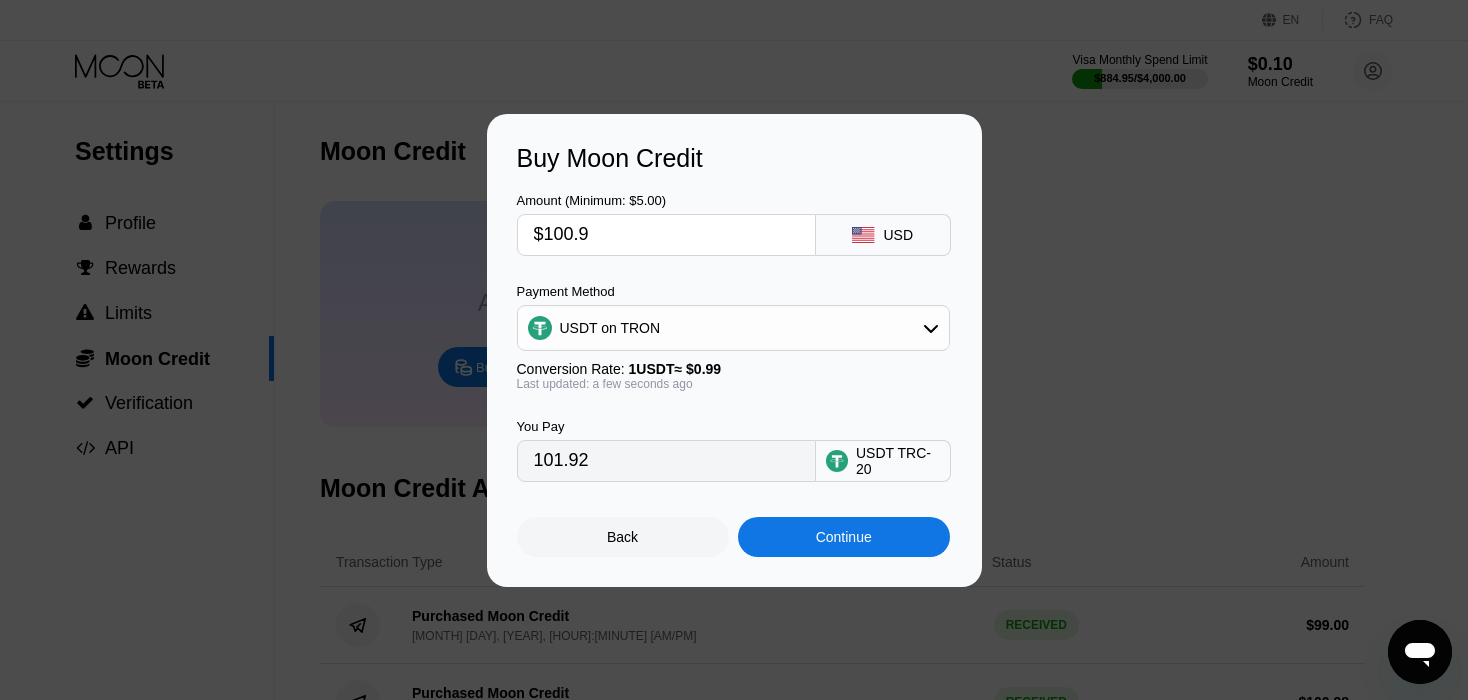 type on "$100.98" 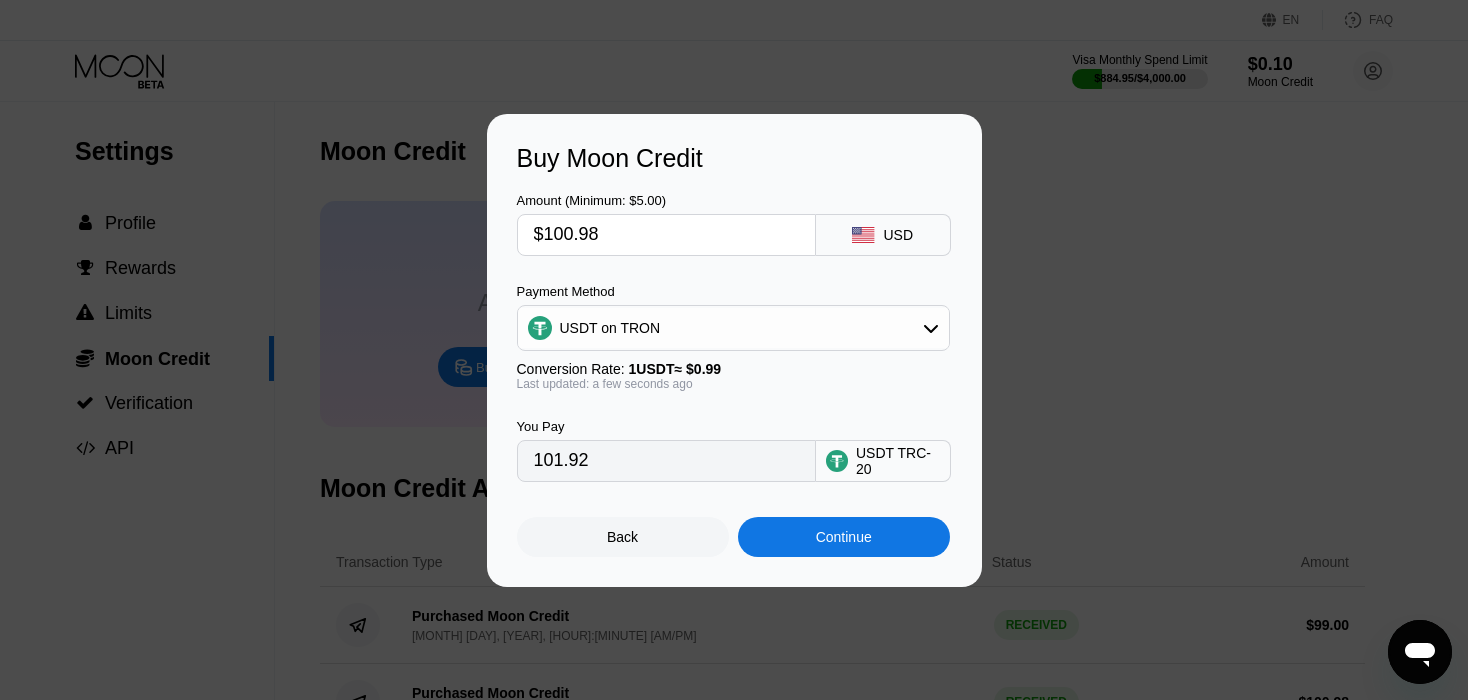 type on "102.00" 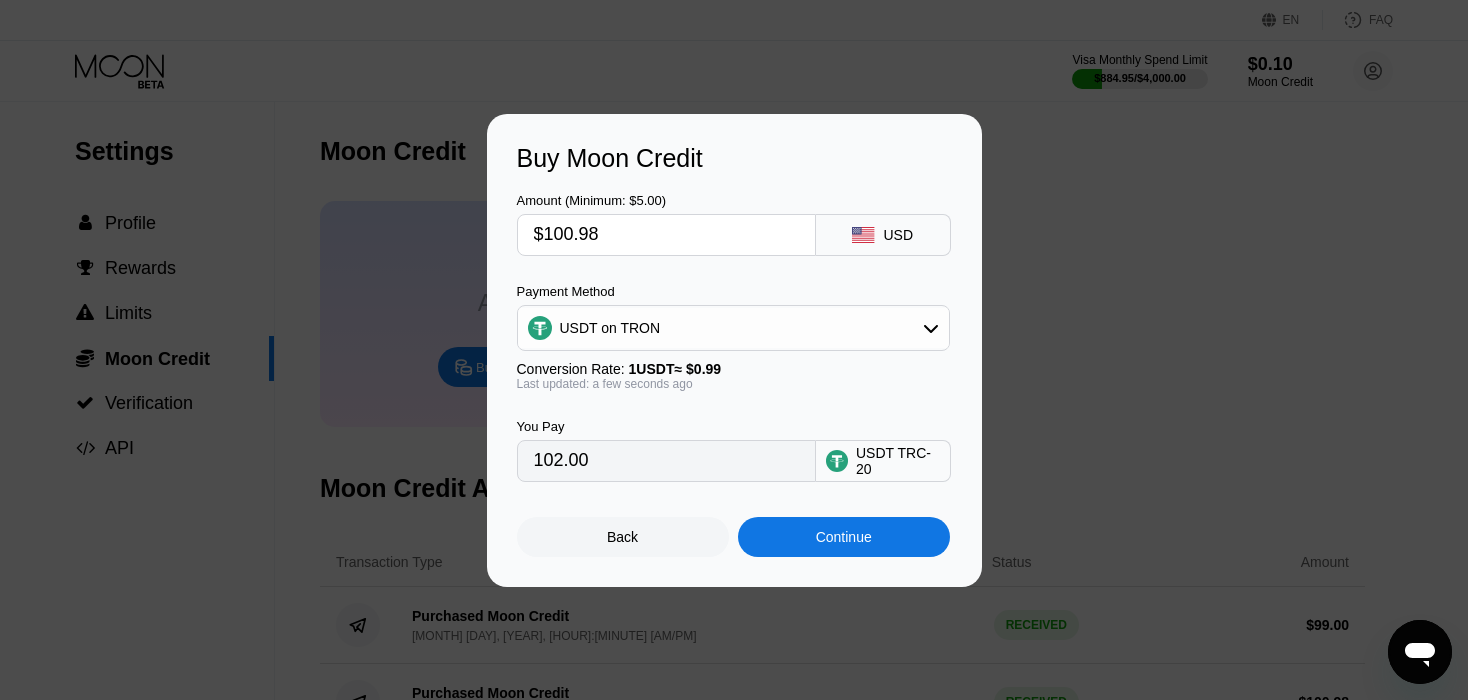 type on "$100.98" 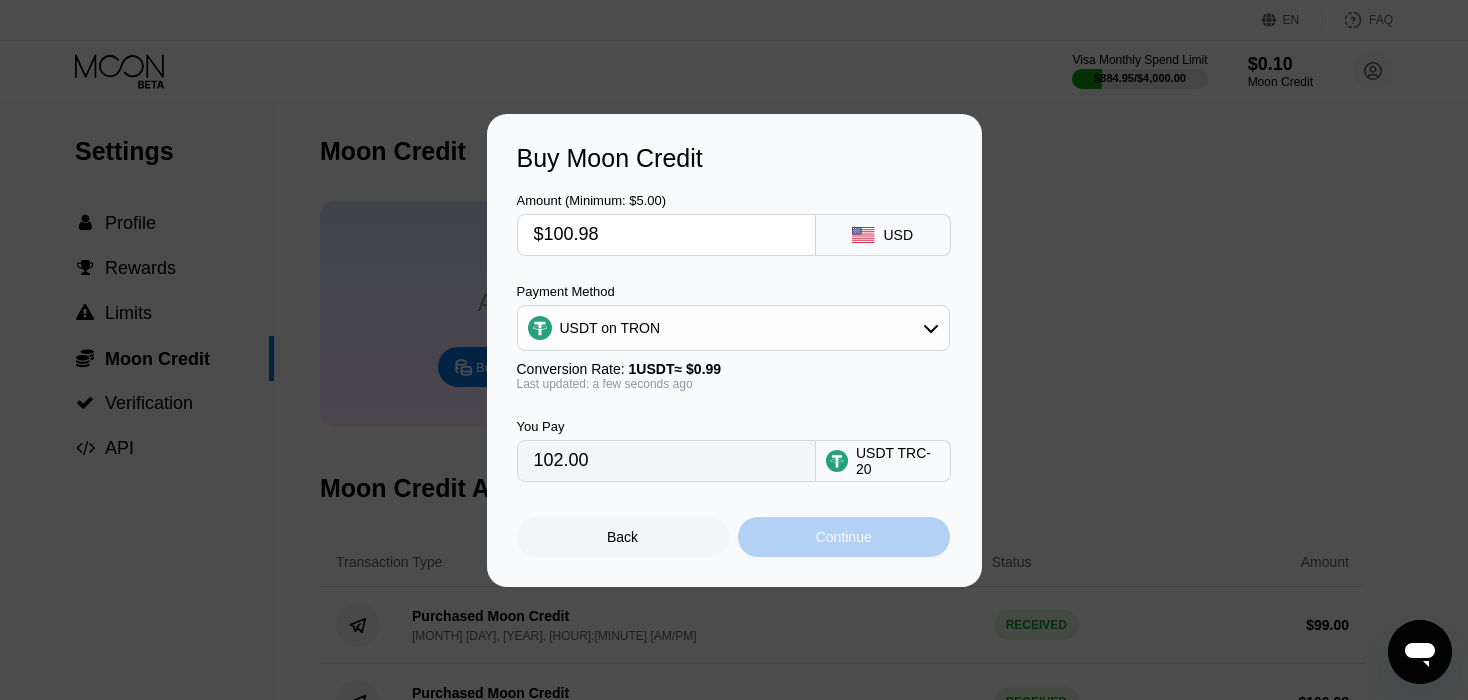 click on "Continue" at bounding box center [844, 537] 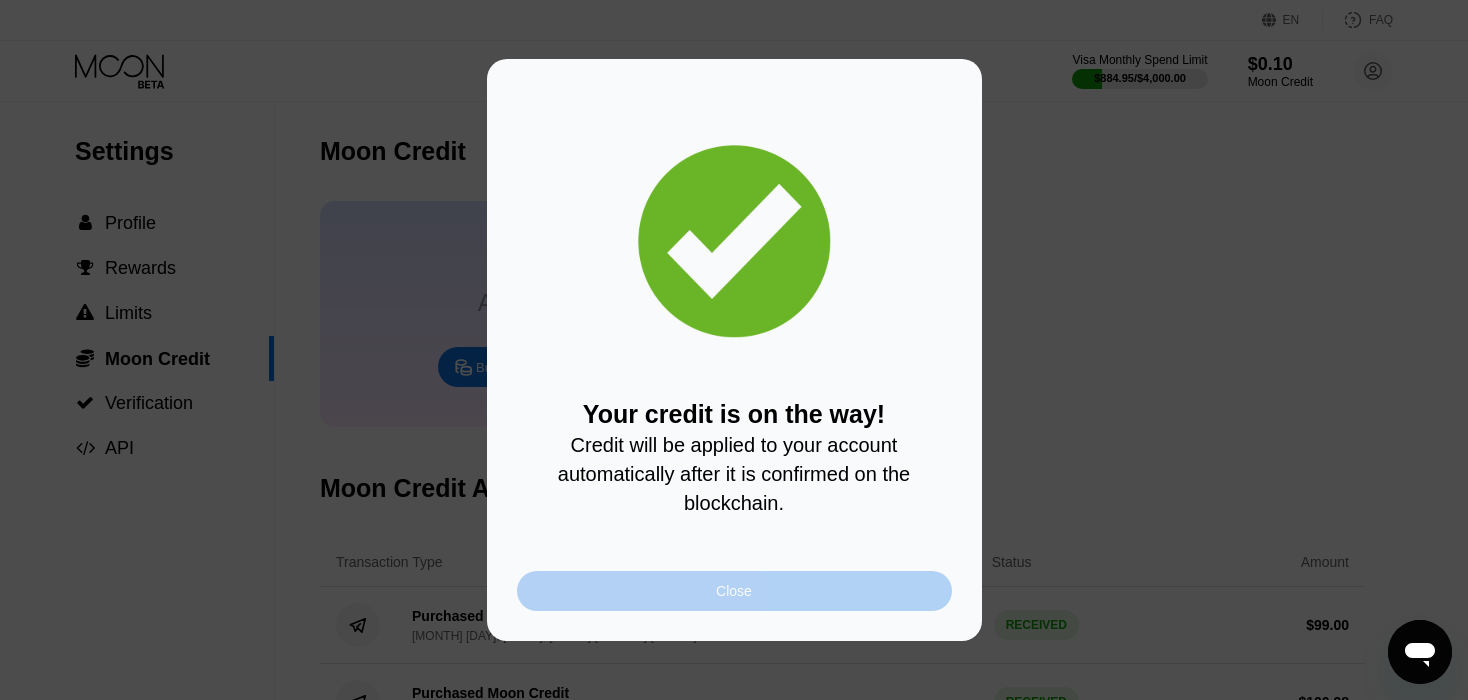 click on "Close" at bounding box center (734, 591) 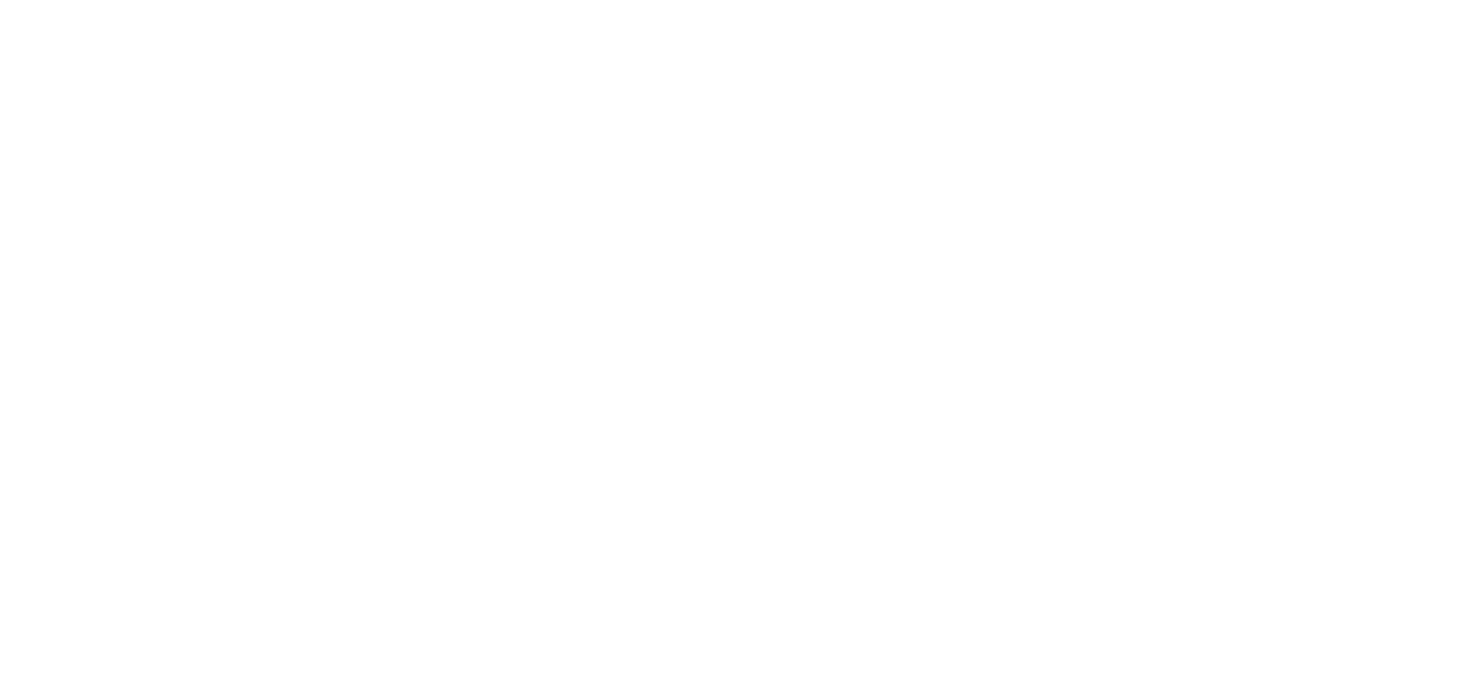 scroll, scrollTop: 0, scrollLeft: 0, axis: both 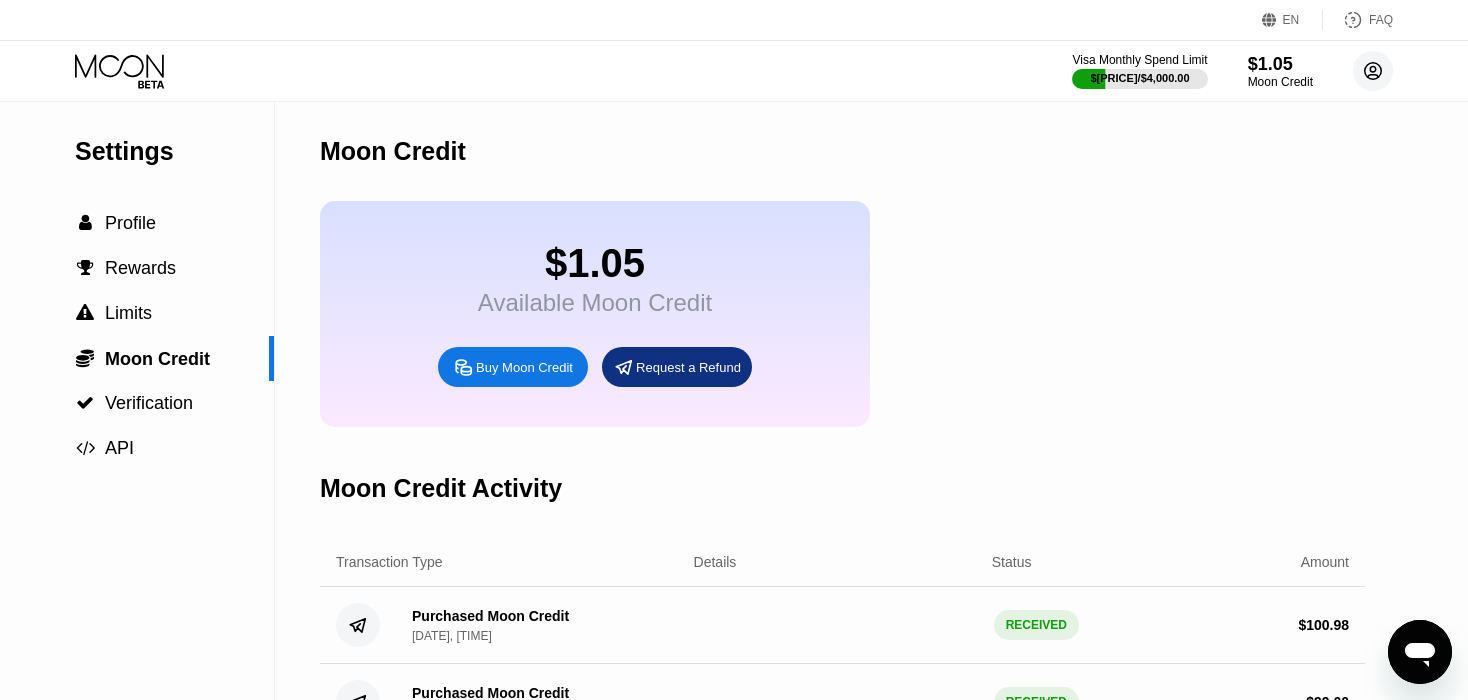 click 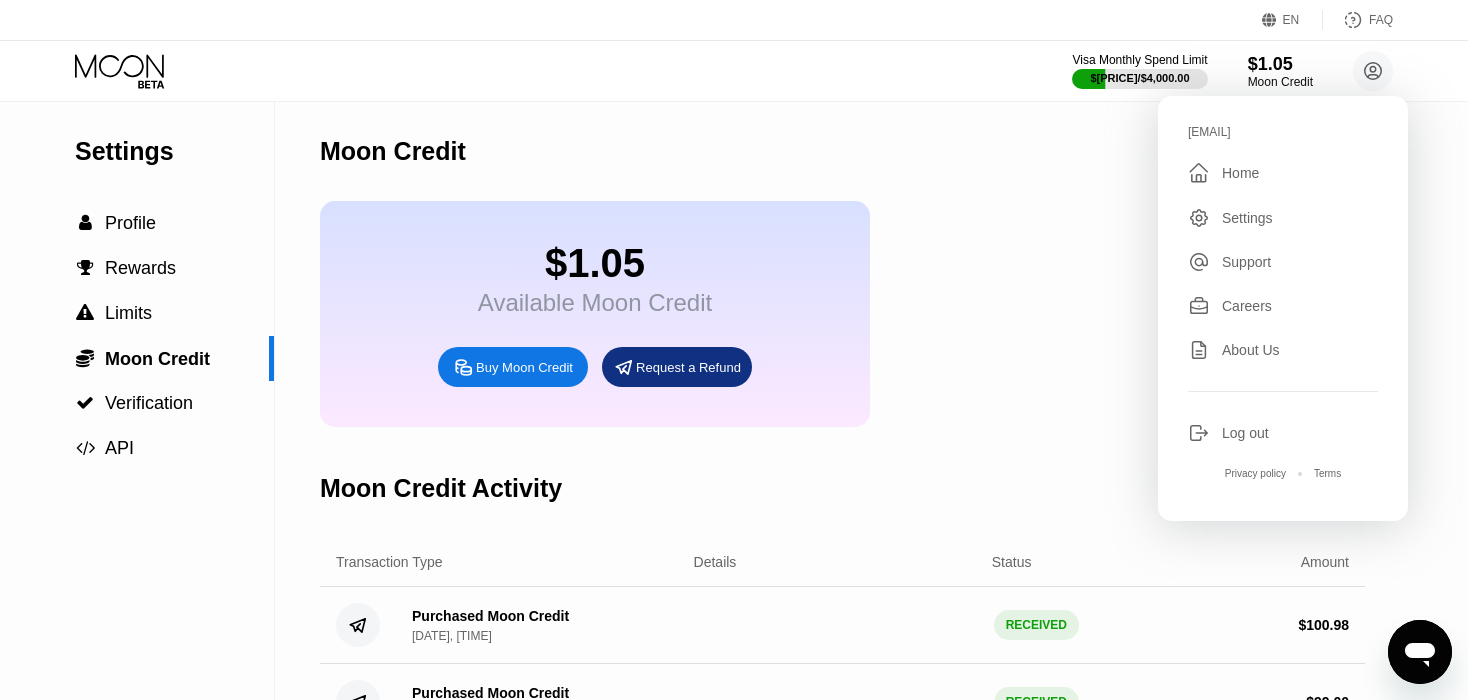 click on "badwae458@gmail.com  Home Settings Support Careers About Us Log out Privacy policy Terms" at bounding box center [1283, 308] 